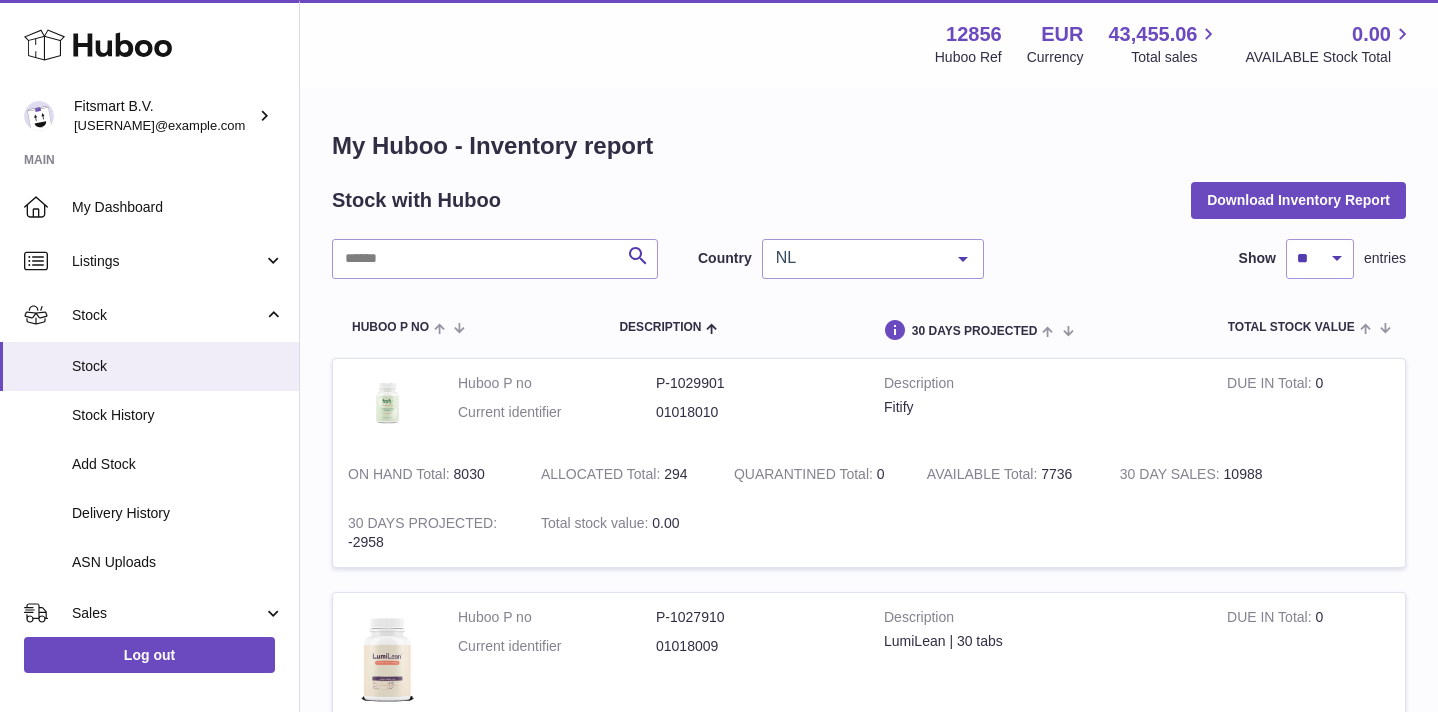 scroll, scrollTop: 0, scrollLeft: 0, axis: both 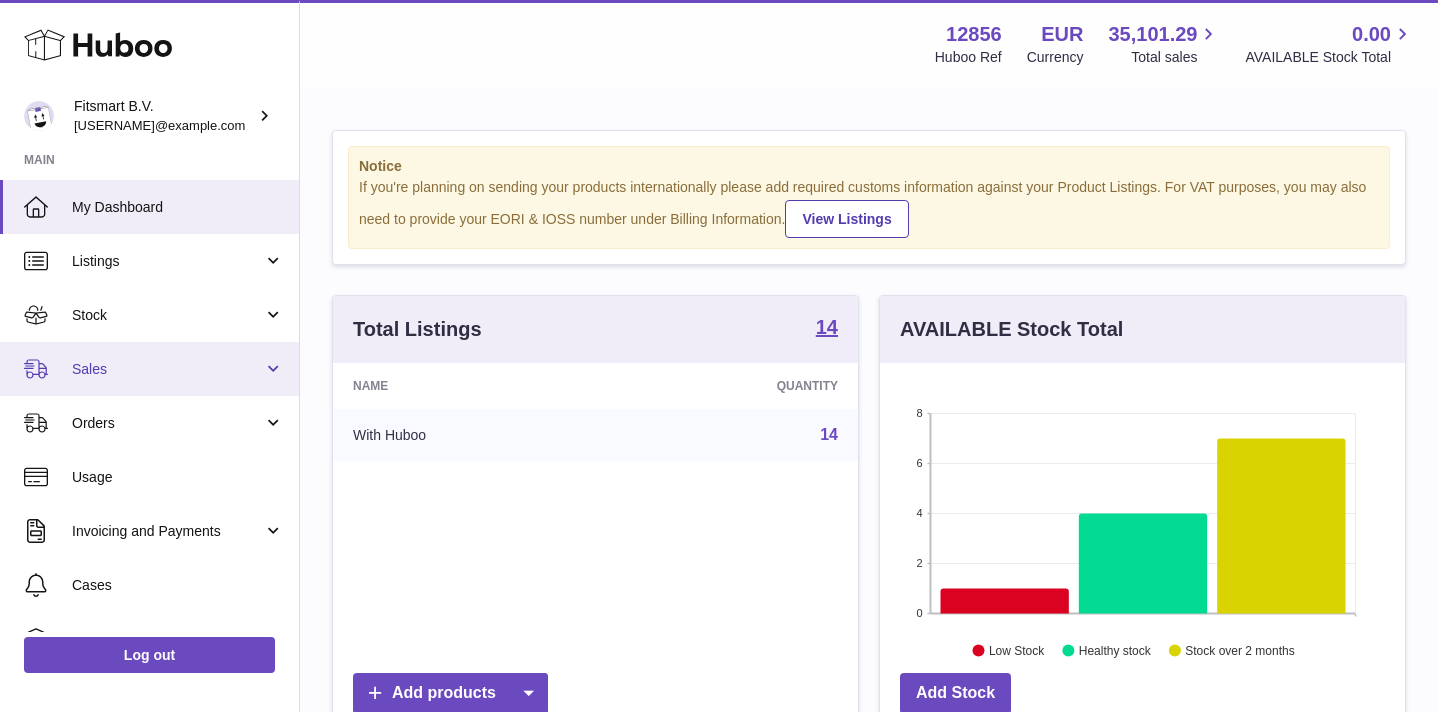 click on "Sales" at bounding box center [167, 369] 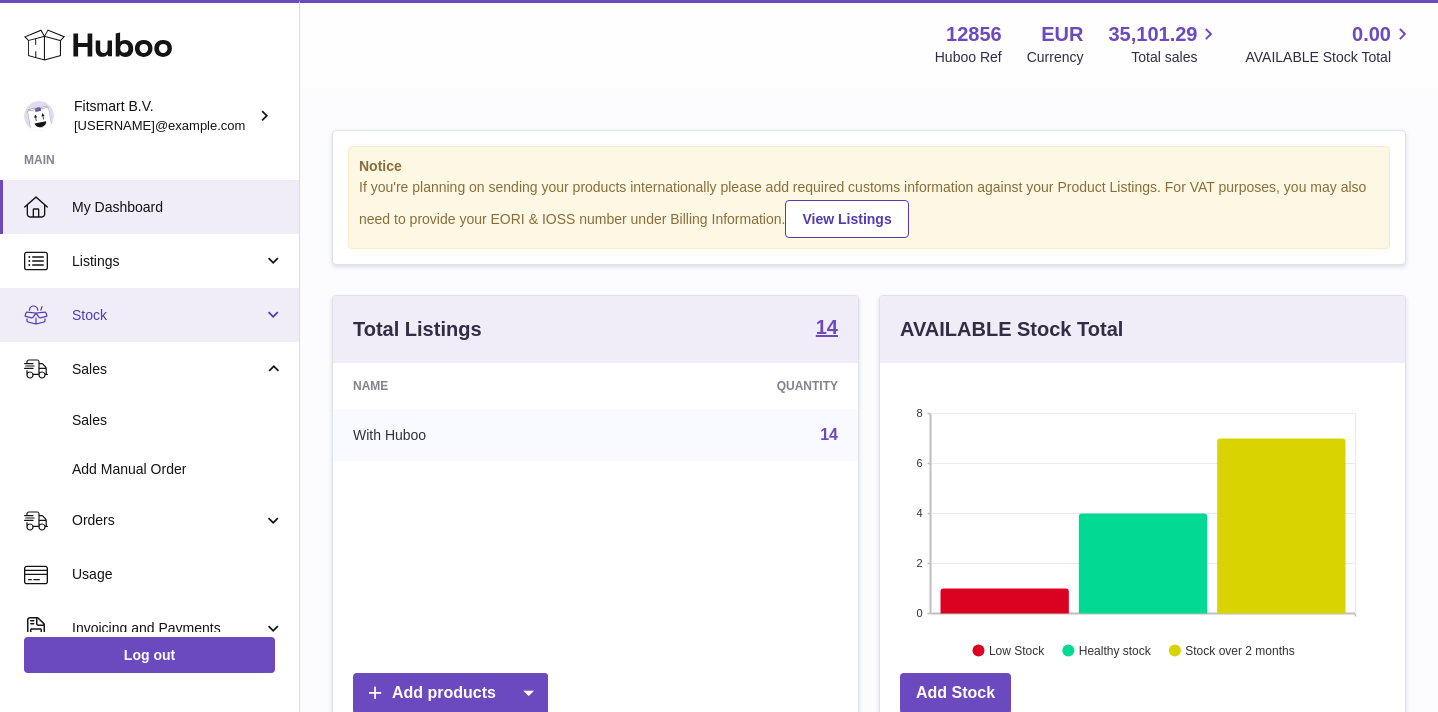 click on "Stock" at bounding box center (167, 315) 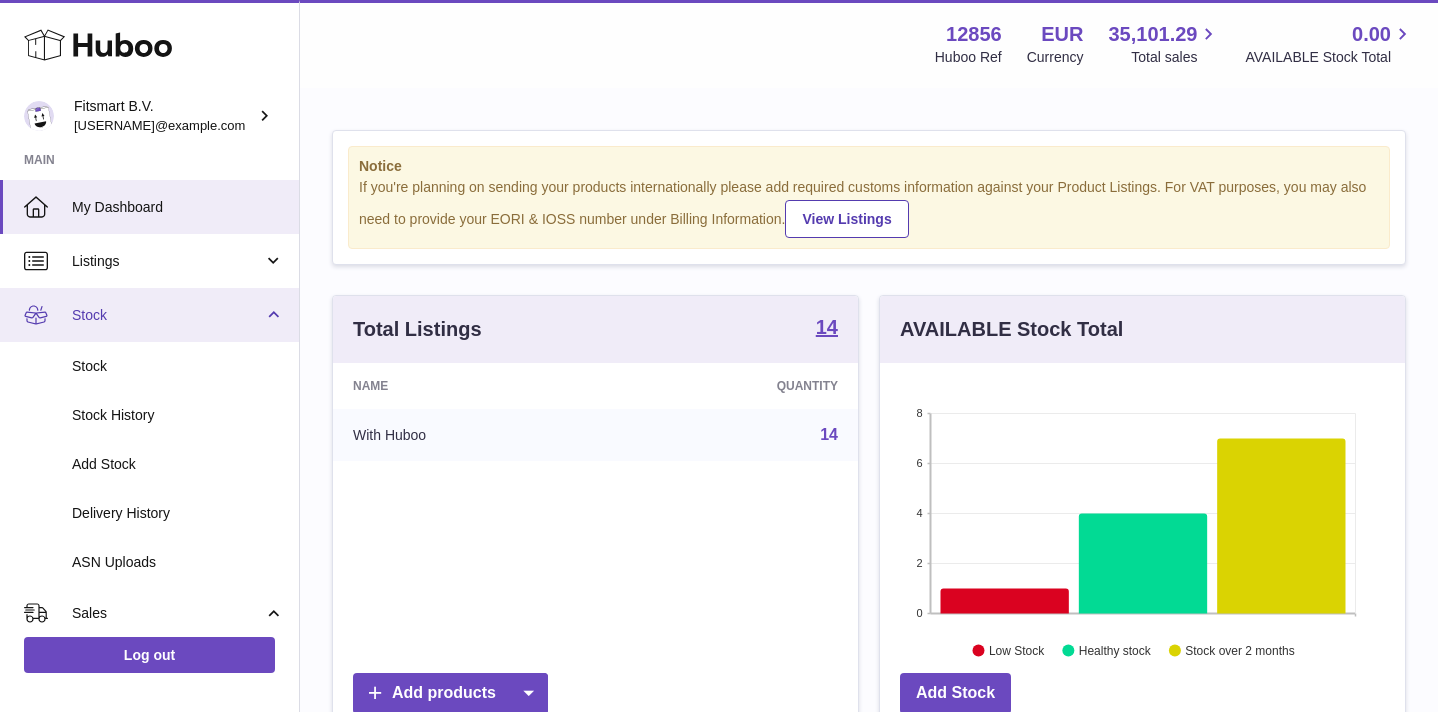 click on "Stock" at bounding box center [167, 315] 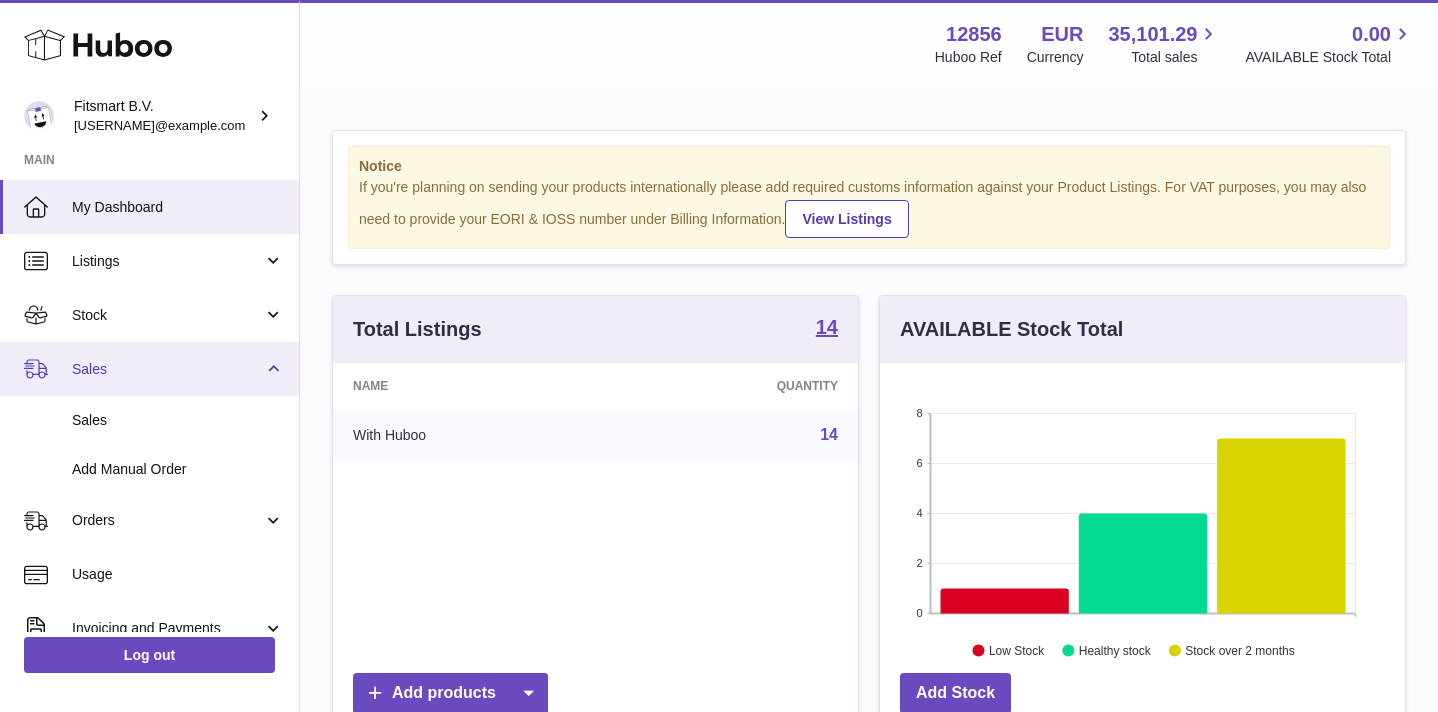 click on "Sales" at bounding box center [167, 369] 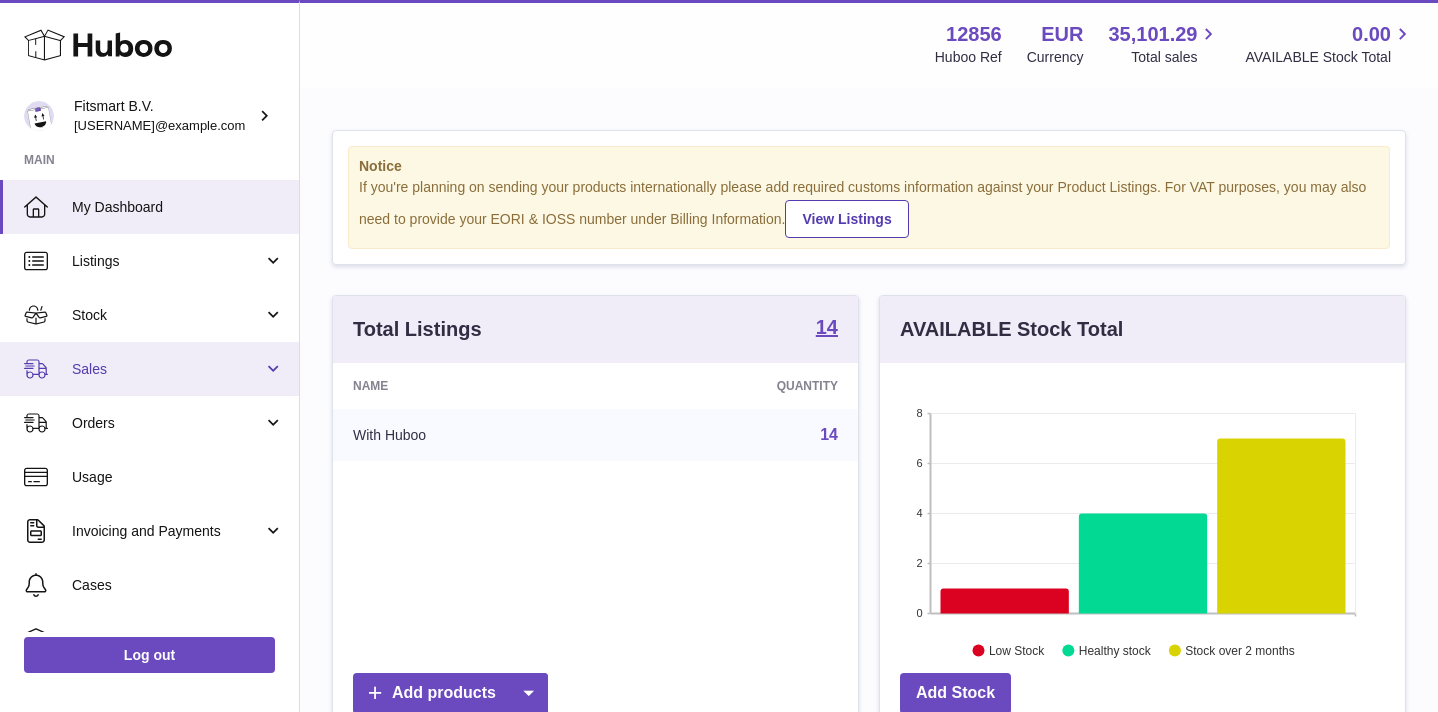 click on "Sales" at bounding box center [167, 369] 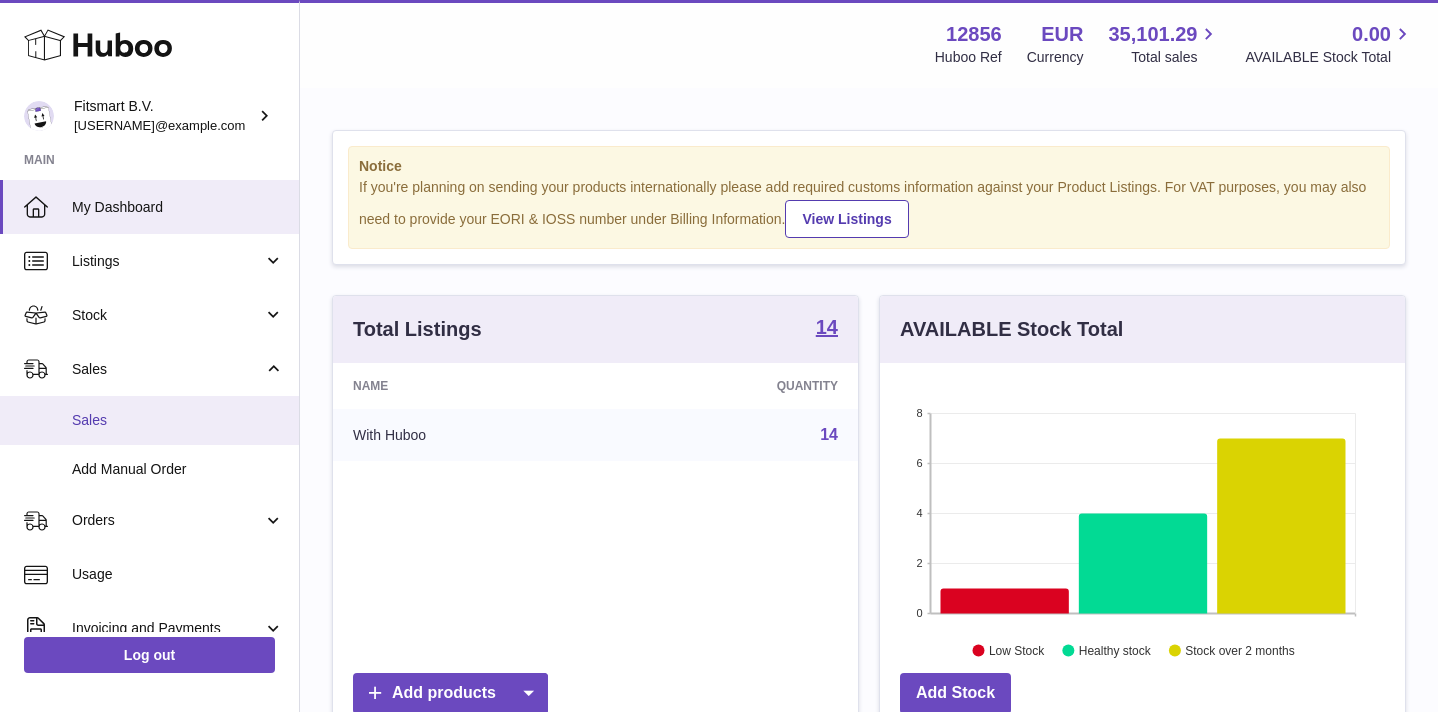 click on "Sales" at bounding box center [149, 420] 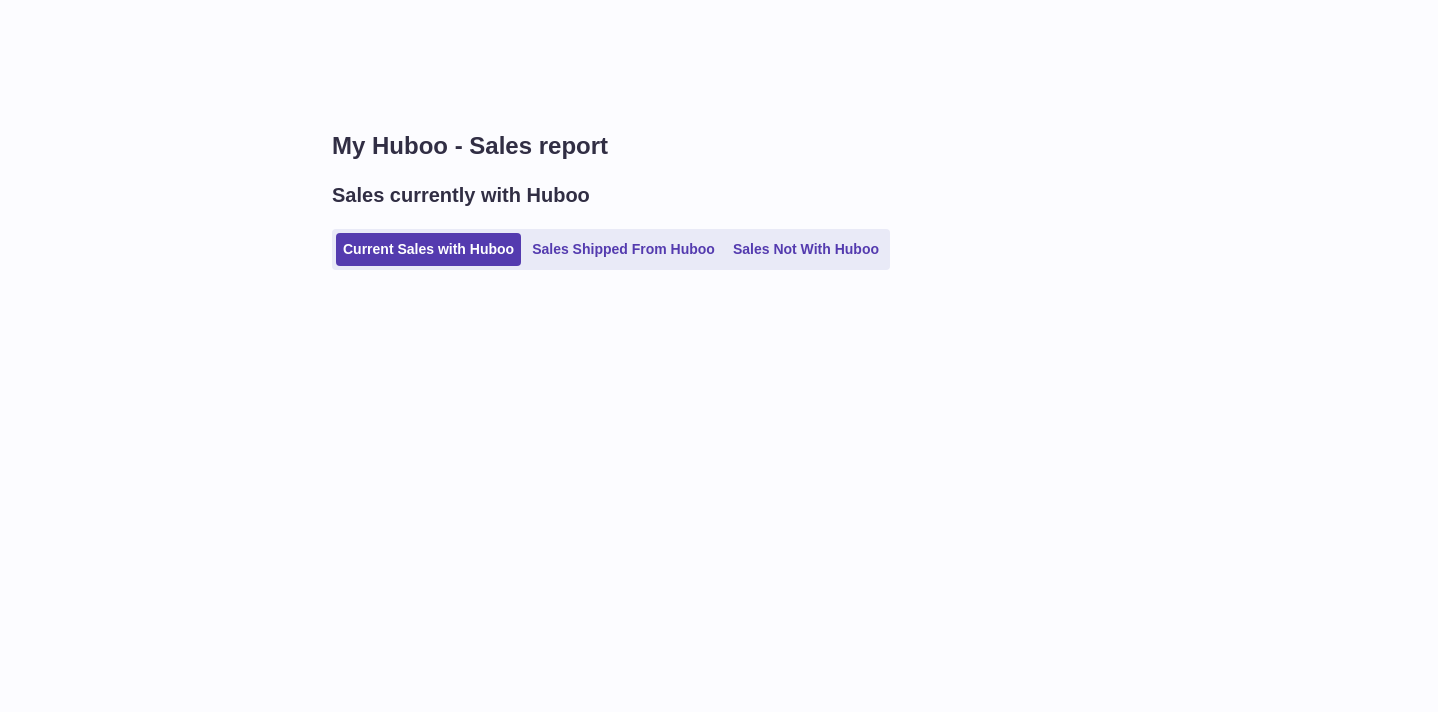 scroll, scrollTop: 0, scrollLeft: 0, axis: both 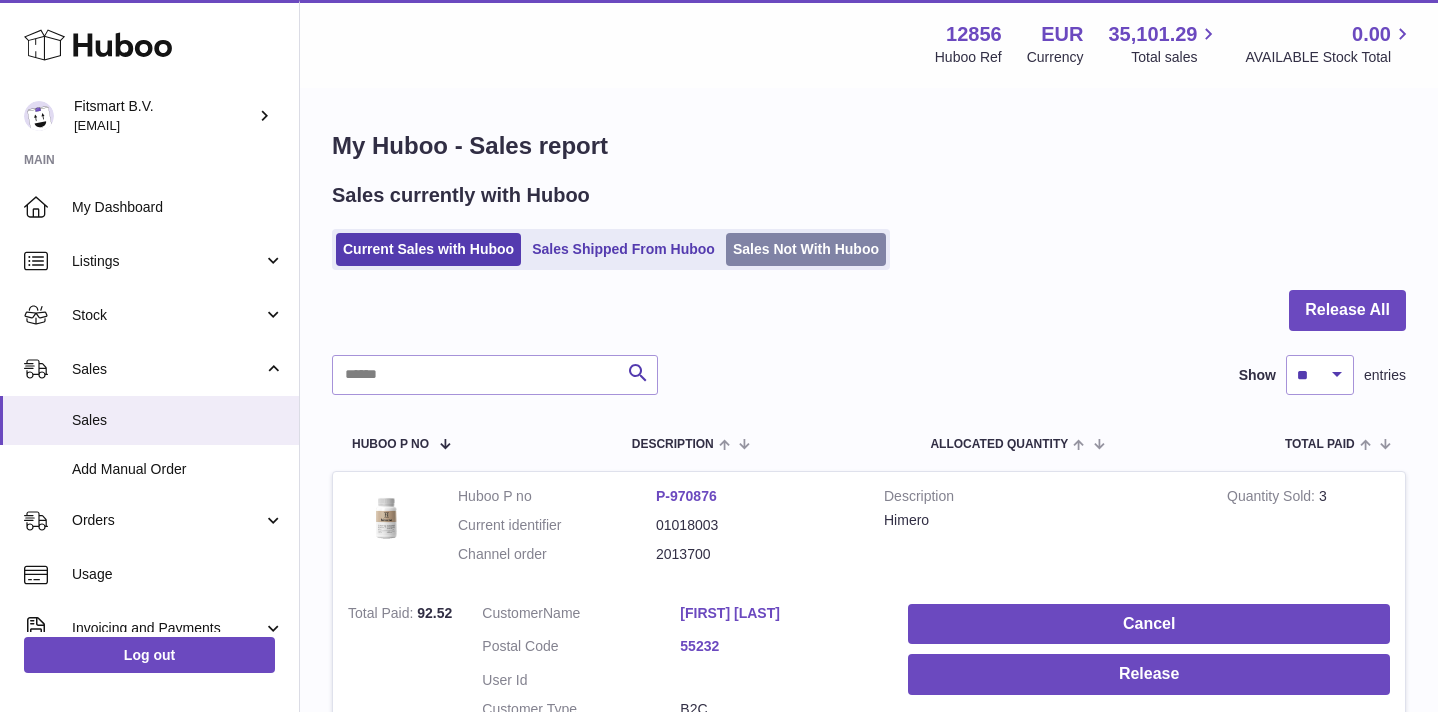 click on "Sales Not With Huboo" at bounding box center [806, 249] 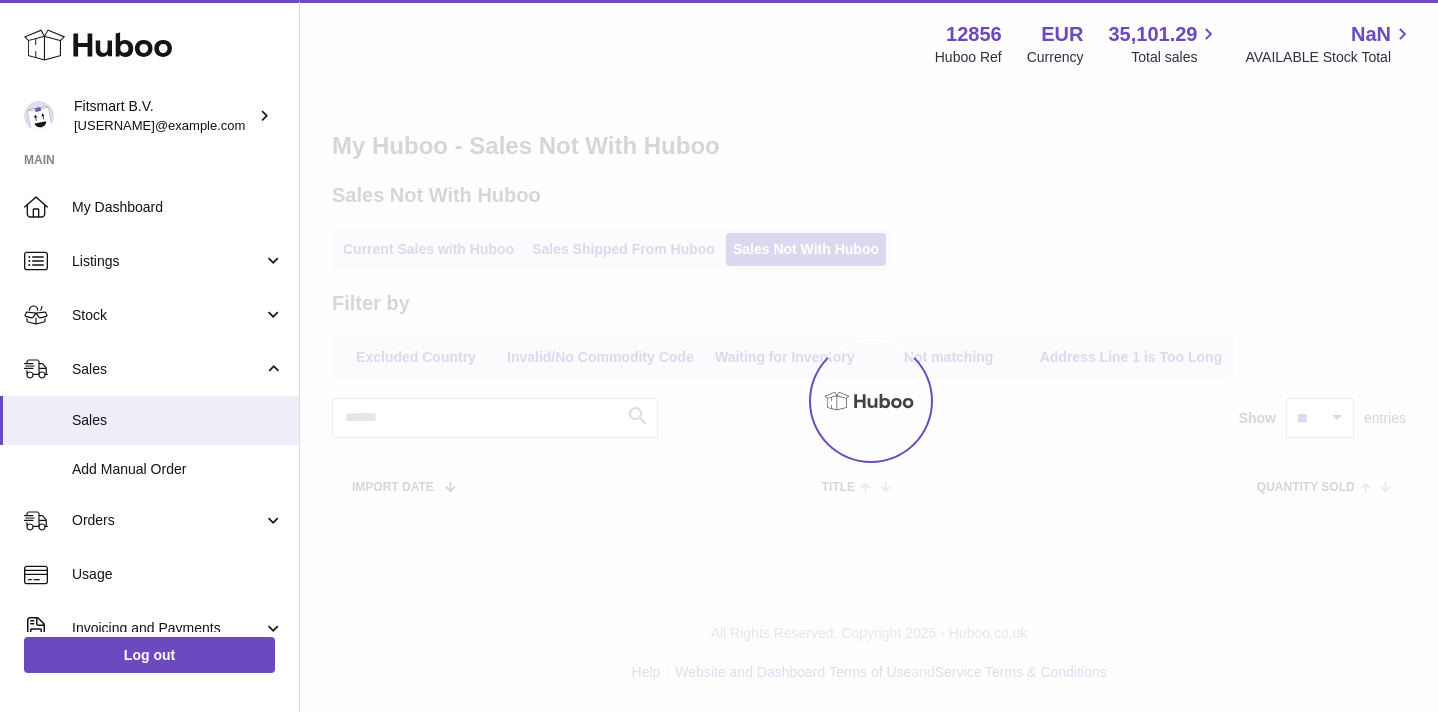 scroll, scrollTop: 0, scrollLeft: 0, axis: both 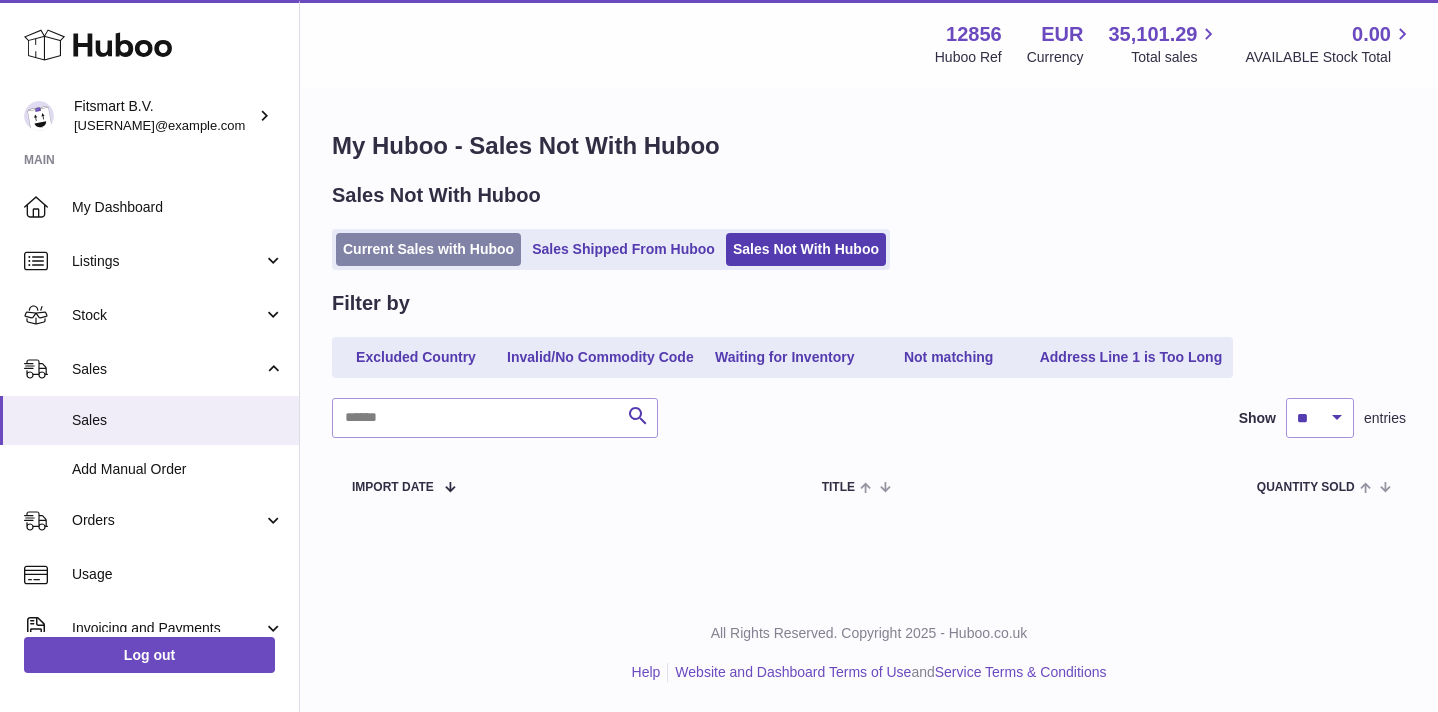 click on "Current Sales with Huboo" at bounding box center (428, 249) 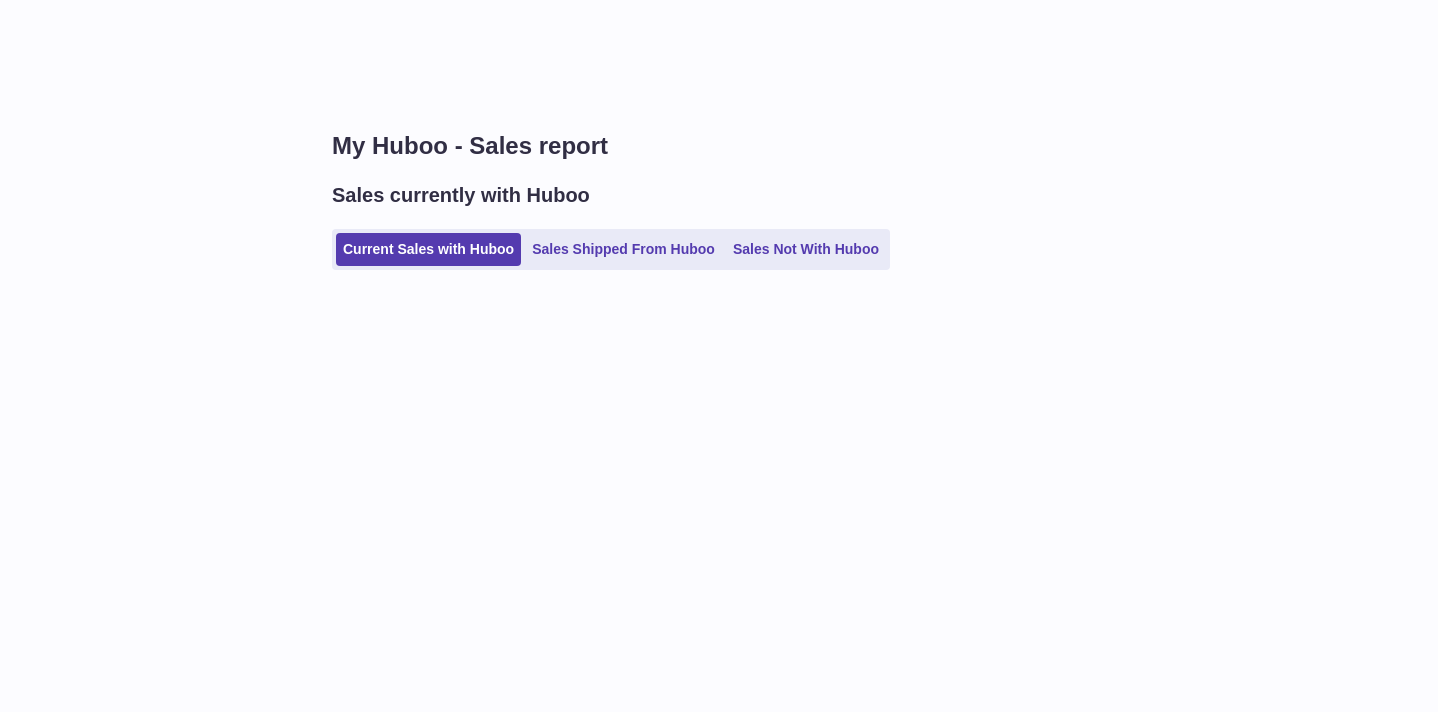 scroll, scrollTop: 0, scrollLeft: 0, axis: both 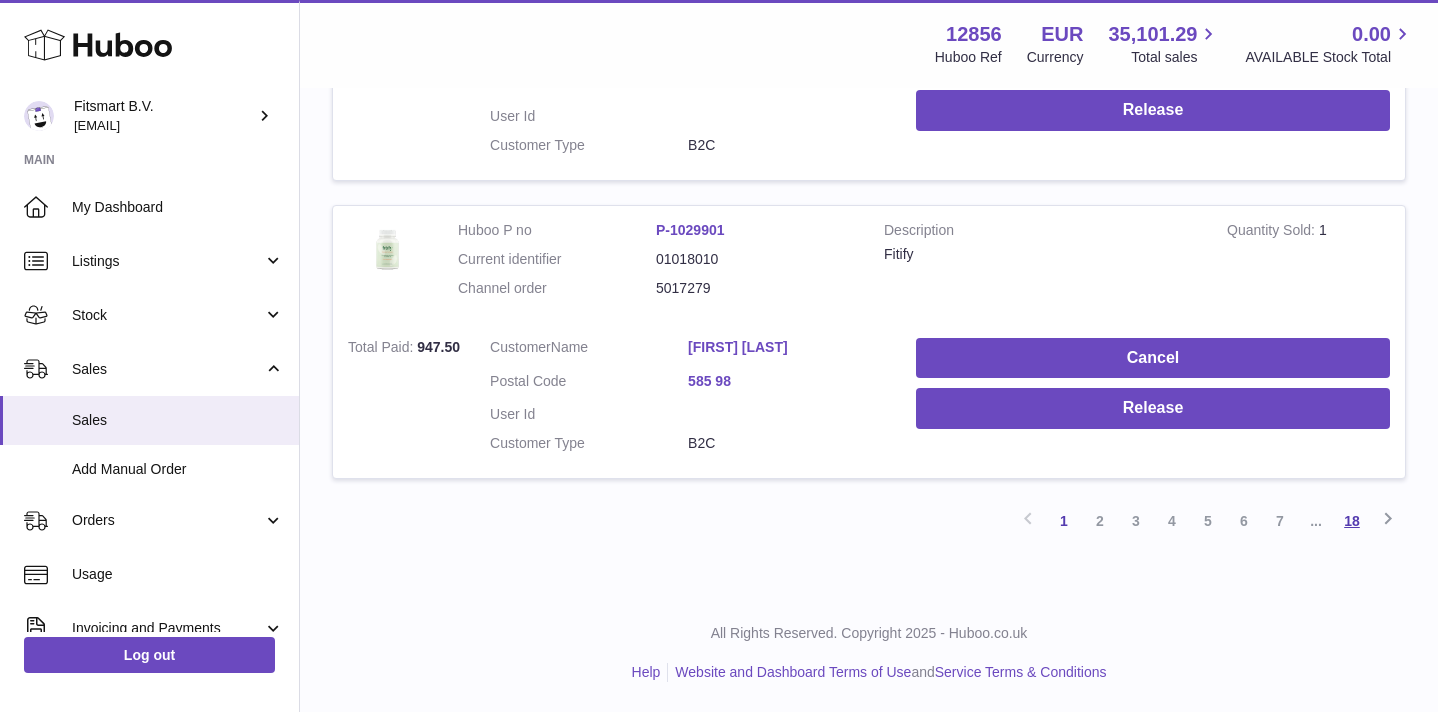 click on "18" at bounding box center (1352, 521) 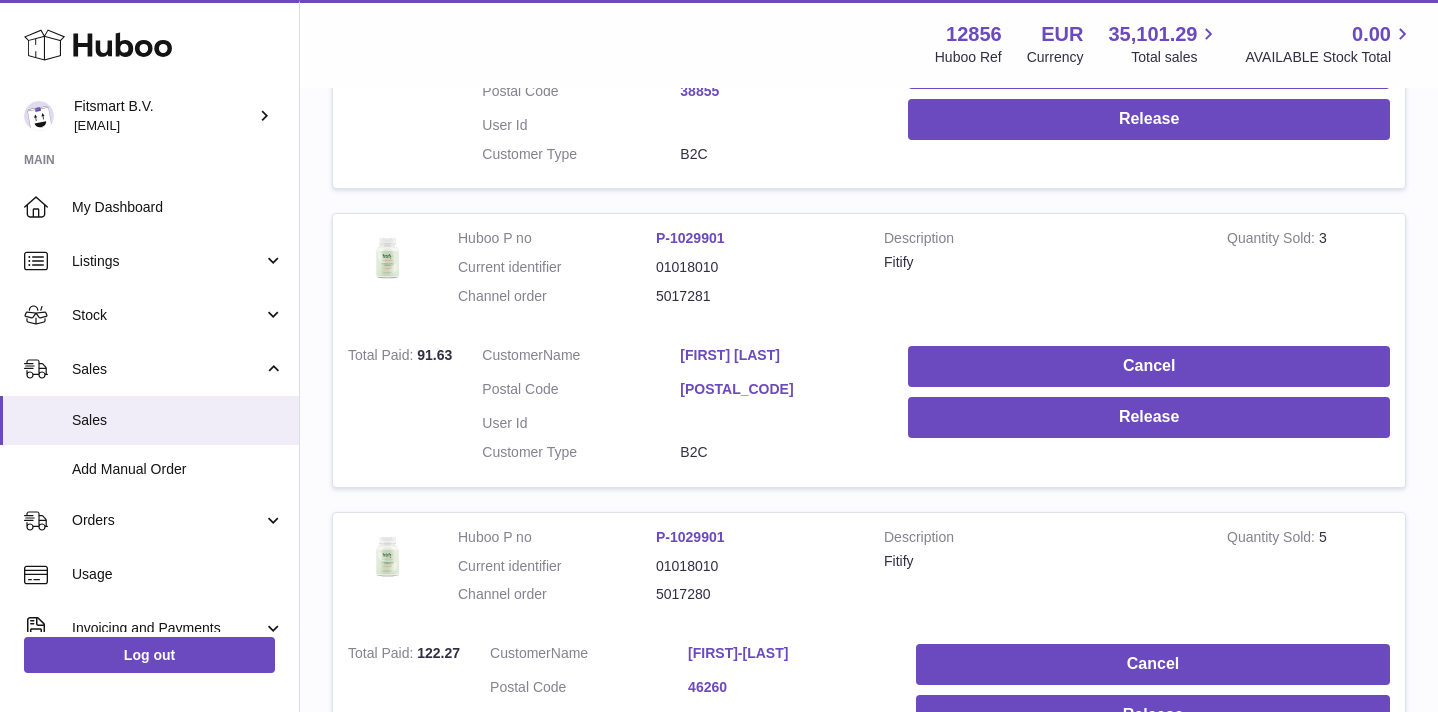 scroll, scrollTop: 2950, scrollLeft: 0, axis: vertical 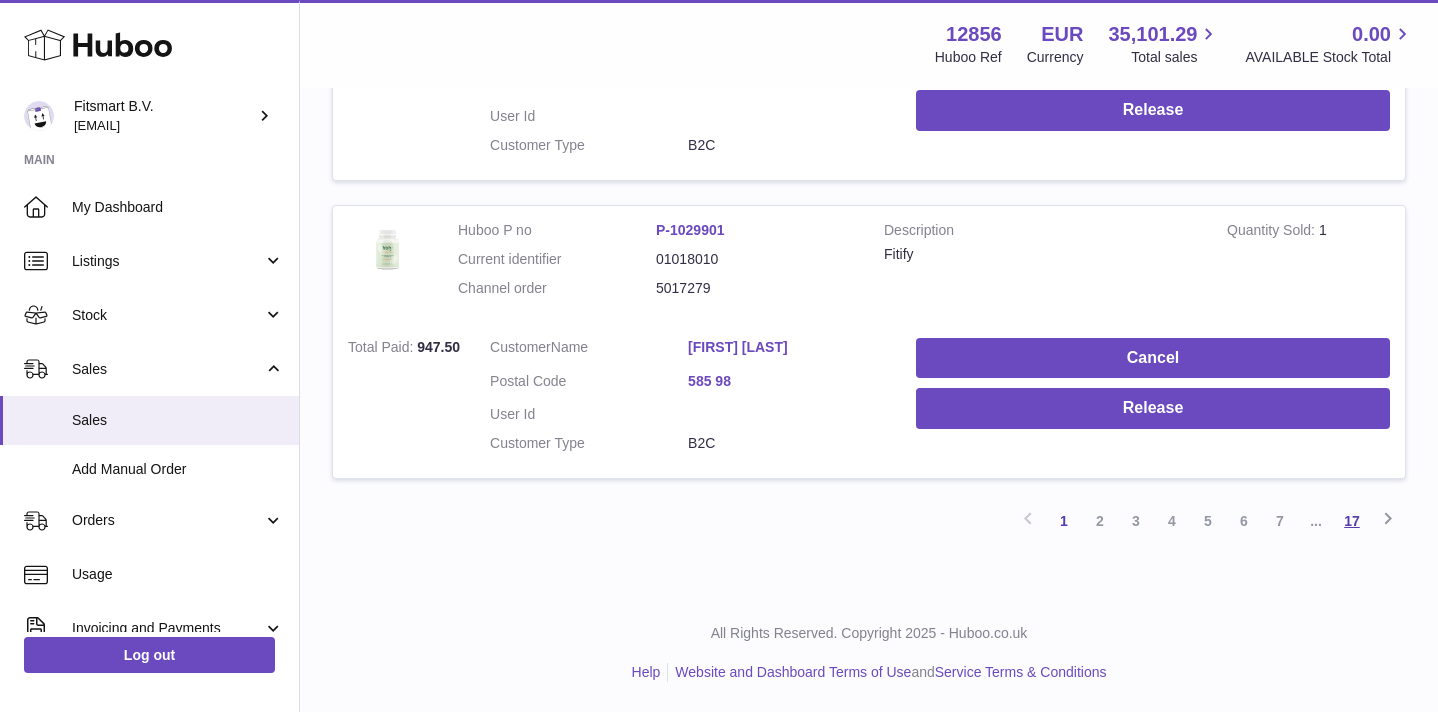 click on "17" at bounding box center (1352, 521) 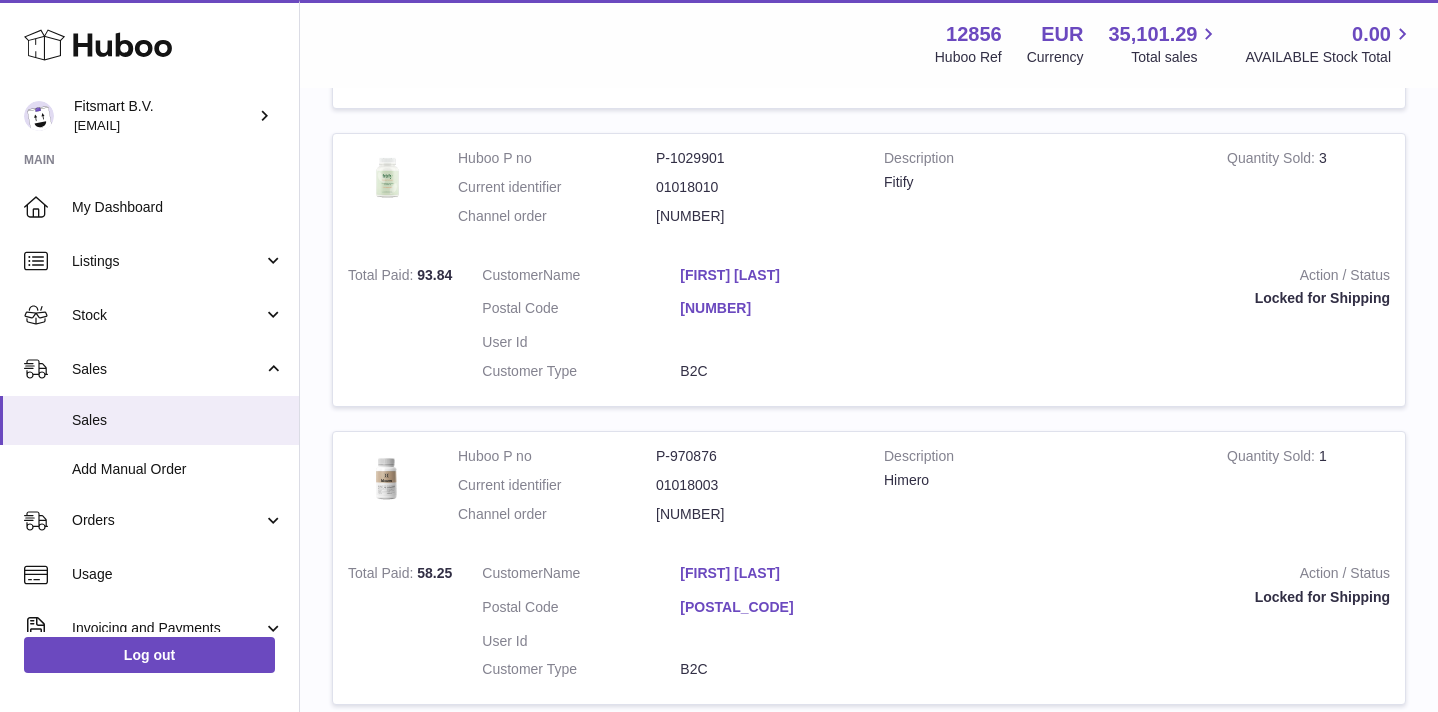scroll, scrollTop: 1687, scrollLeft: 0, axis: vertical 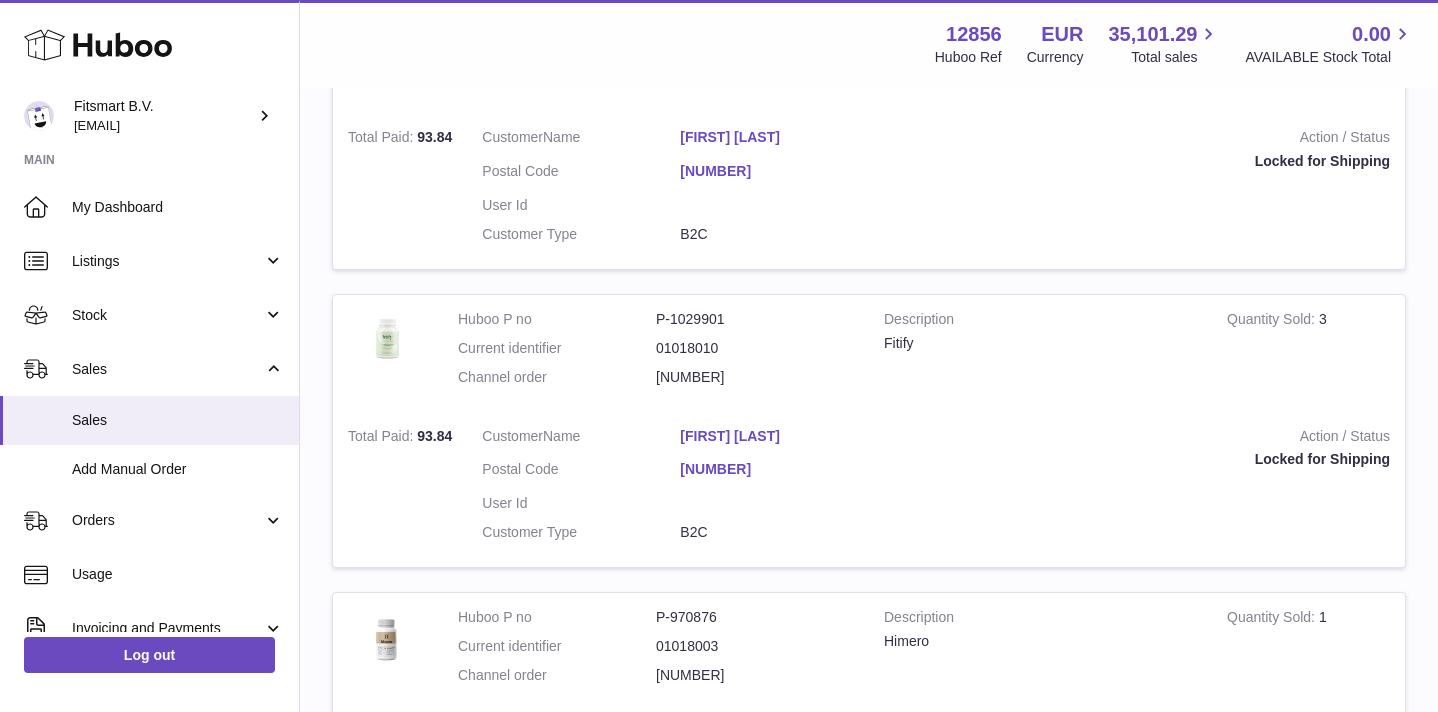 click on "[NUMBER]" at bounding box center (779, 469) 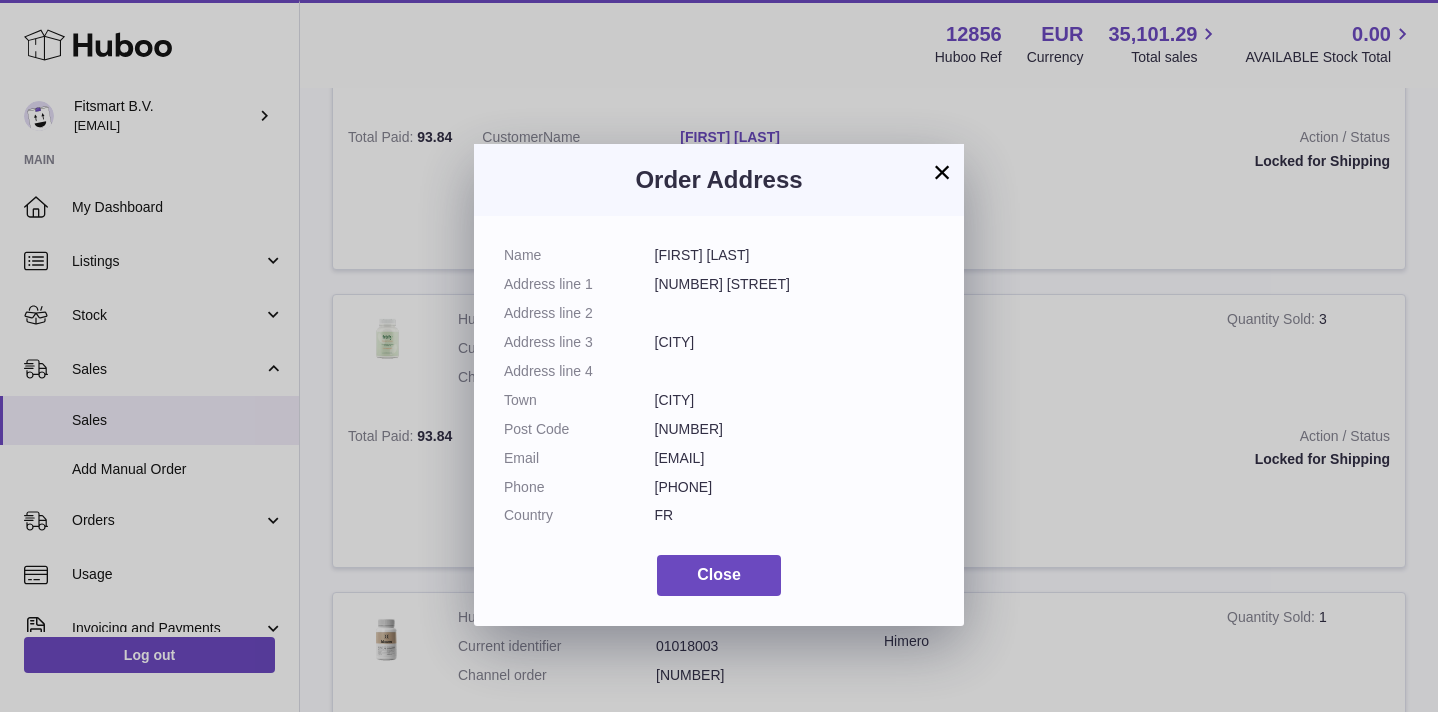click on "Name
[FIRST] [LAST]
Address line 1
[NUMBER] [STREET]
Address line 2
Address line 3
[CITY]
Address line 4
Town
[CITY]
Post Code
[NUMBER]
Email
[EMAIL]
Phone
[PHONE]
Country
[COUNTRY]    Close" at bounding box center [719, 421] 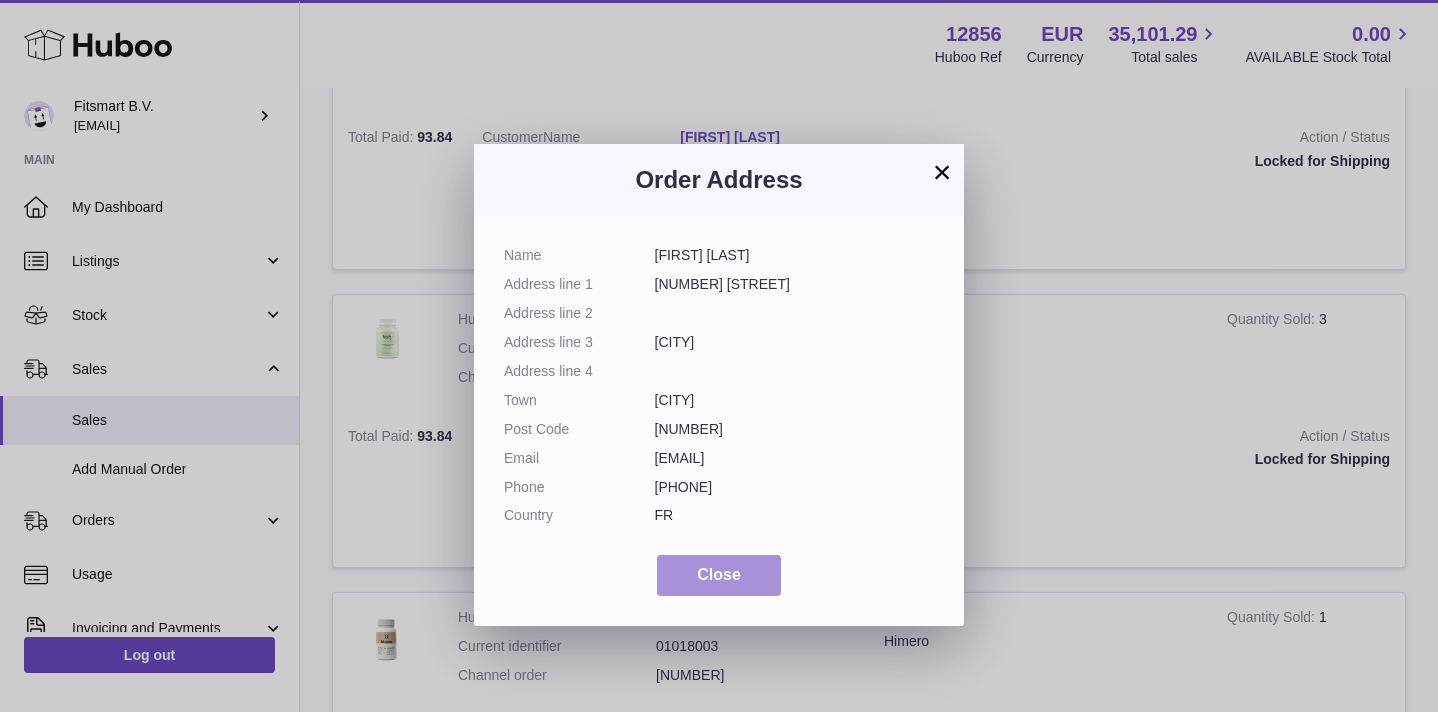 click on "Close" at bounding box center [719, 574] 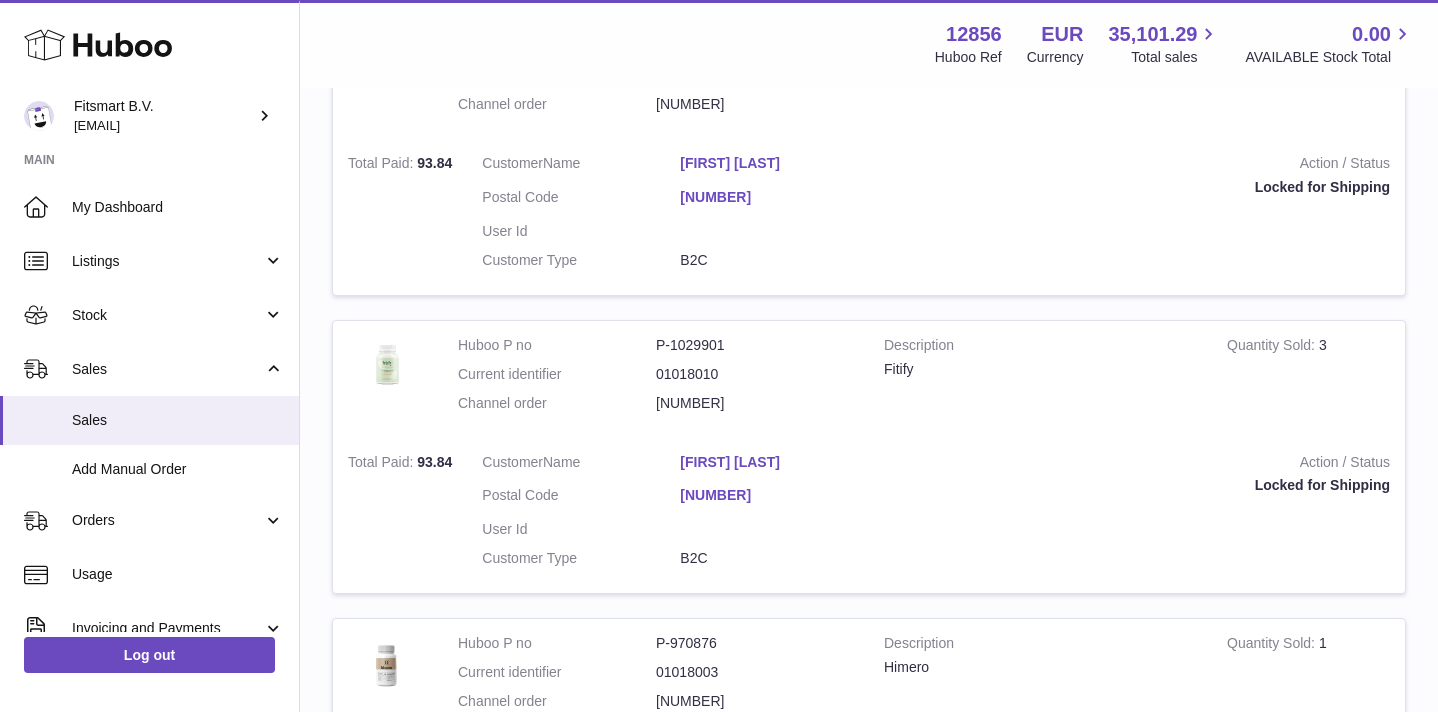 scroll, scrollTop: 1657, scrollLeft: 0, axis: vertical 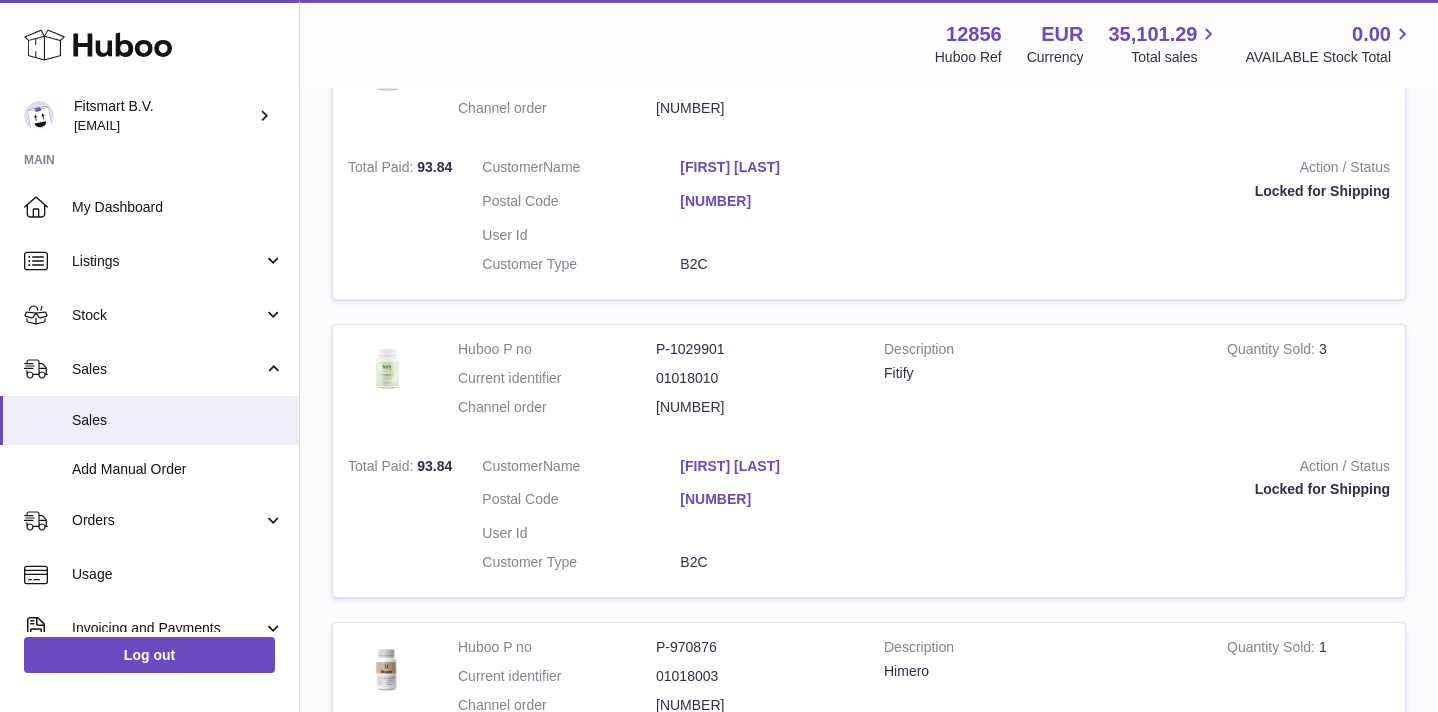 click on "[NUMBER]" at bounding box center [755, 407] 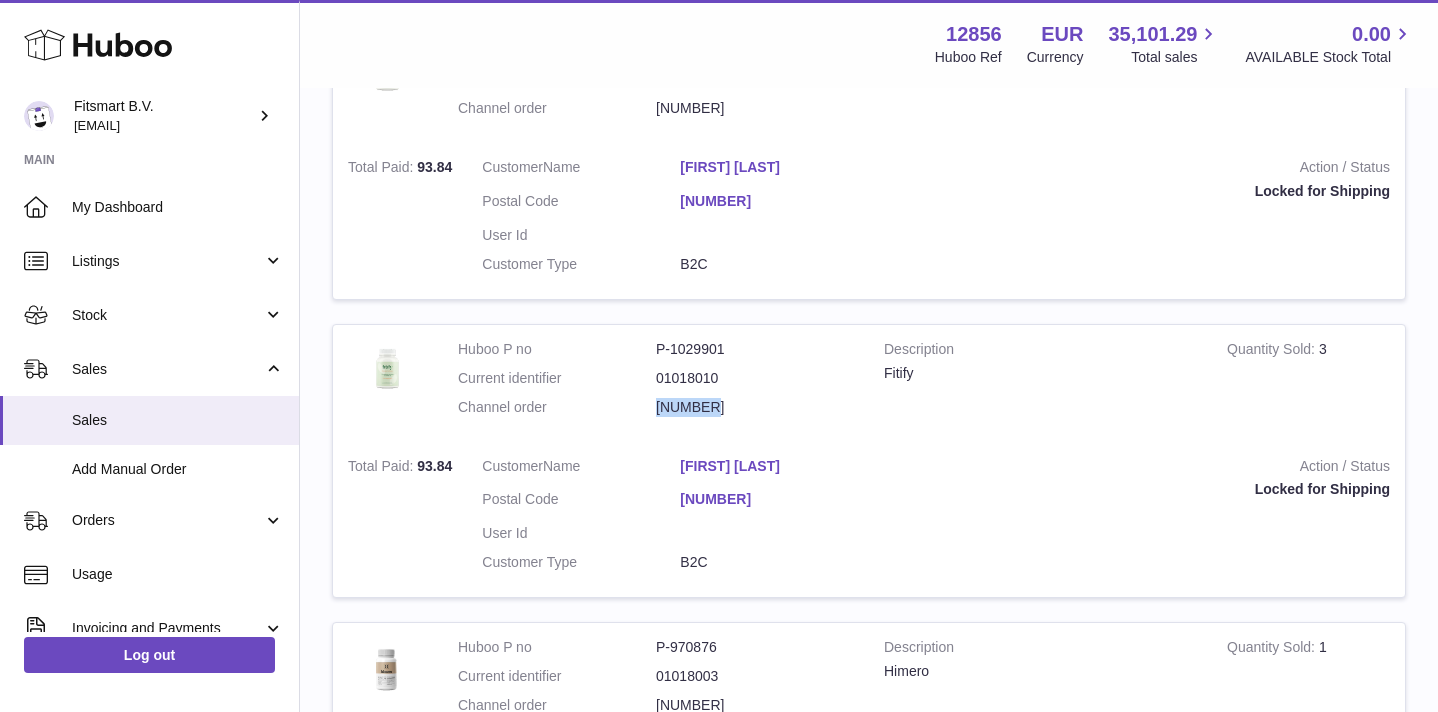 click on "[NUMBER]" at bounding box center (755, 407) 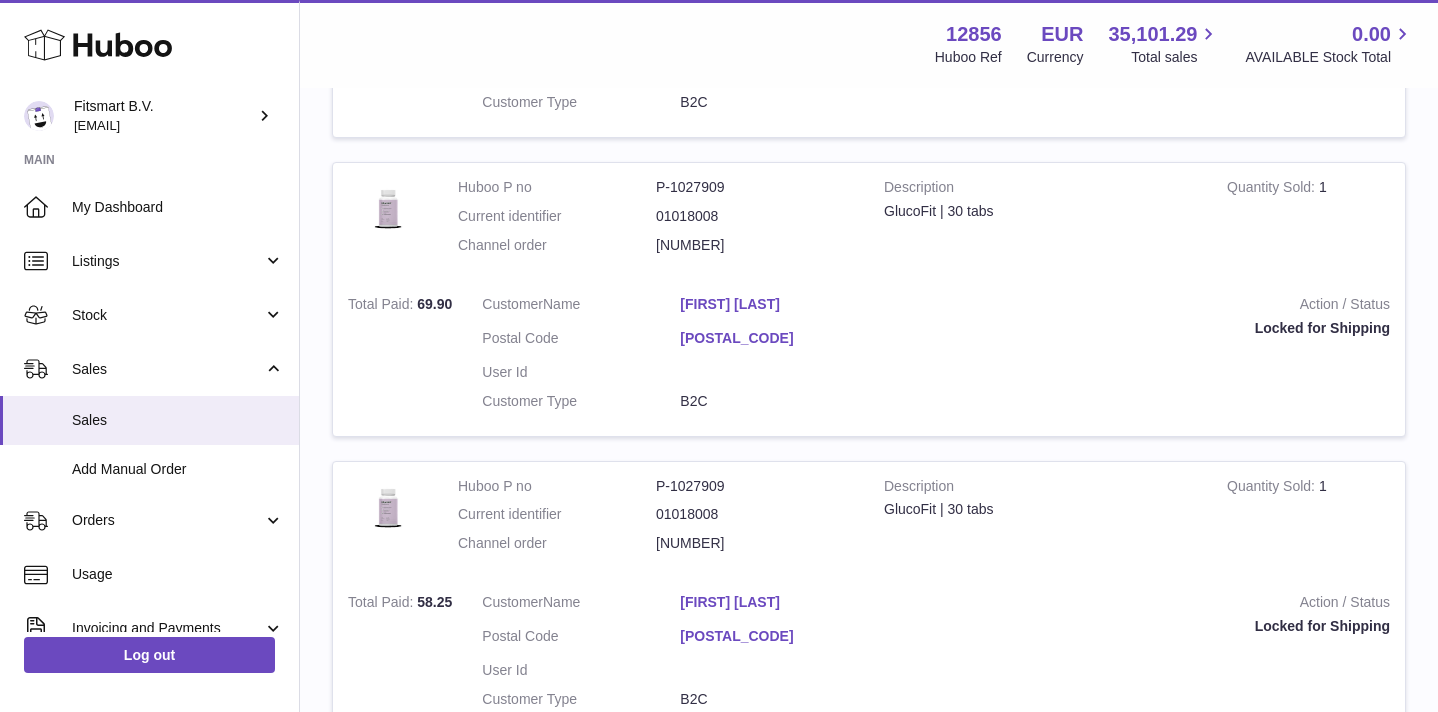 scroll, scrollTop: 2671, scrollLeft: 0, axis: vertical 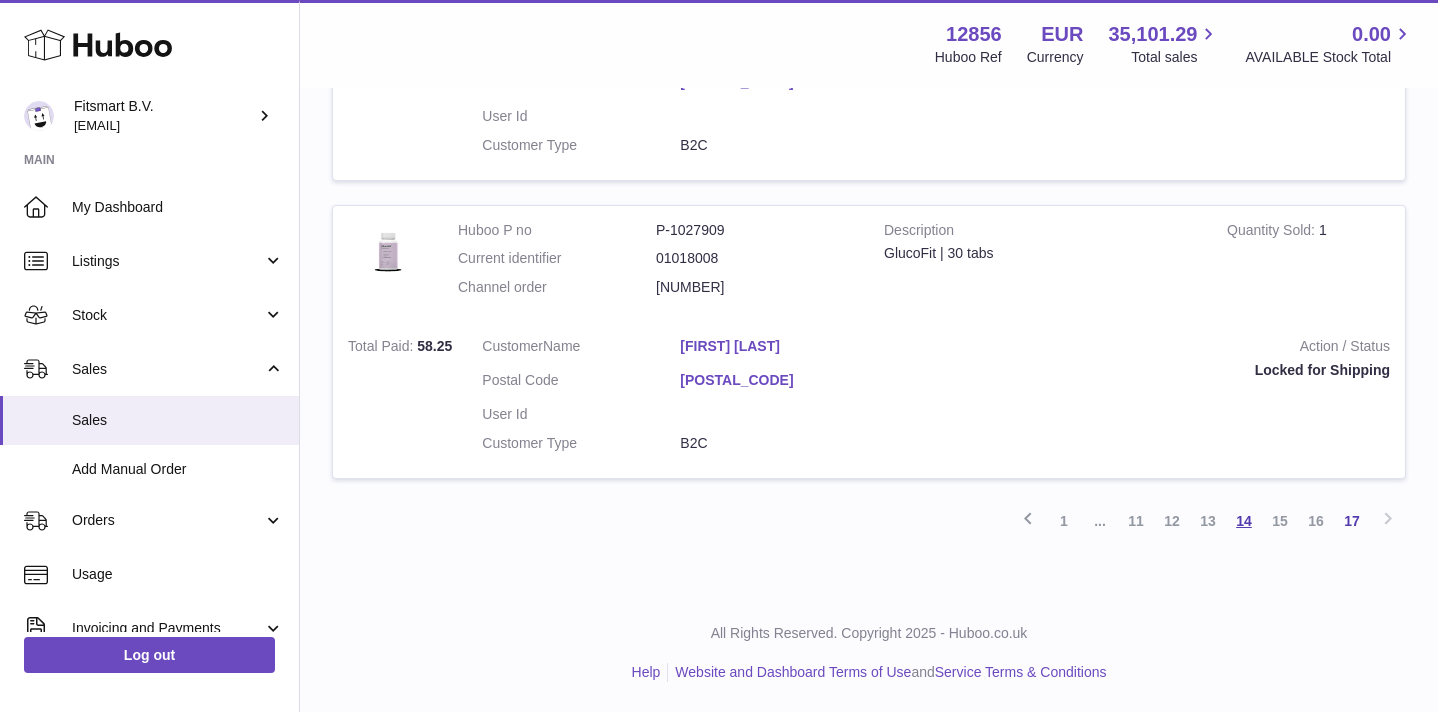 click on "14" at bounding box center (1244, 521) 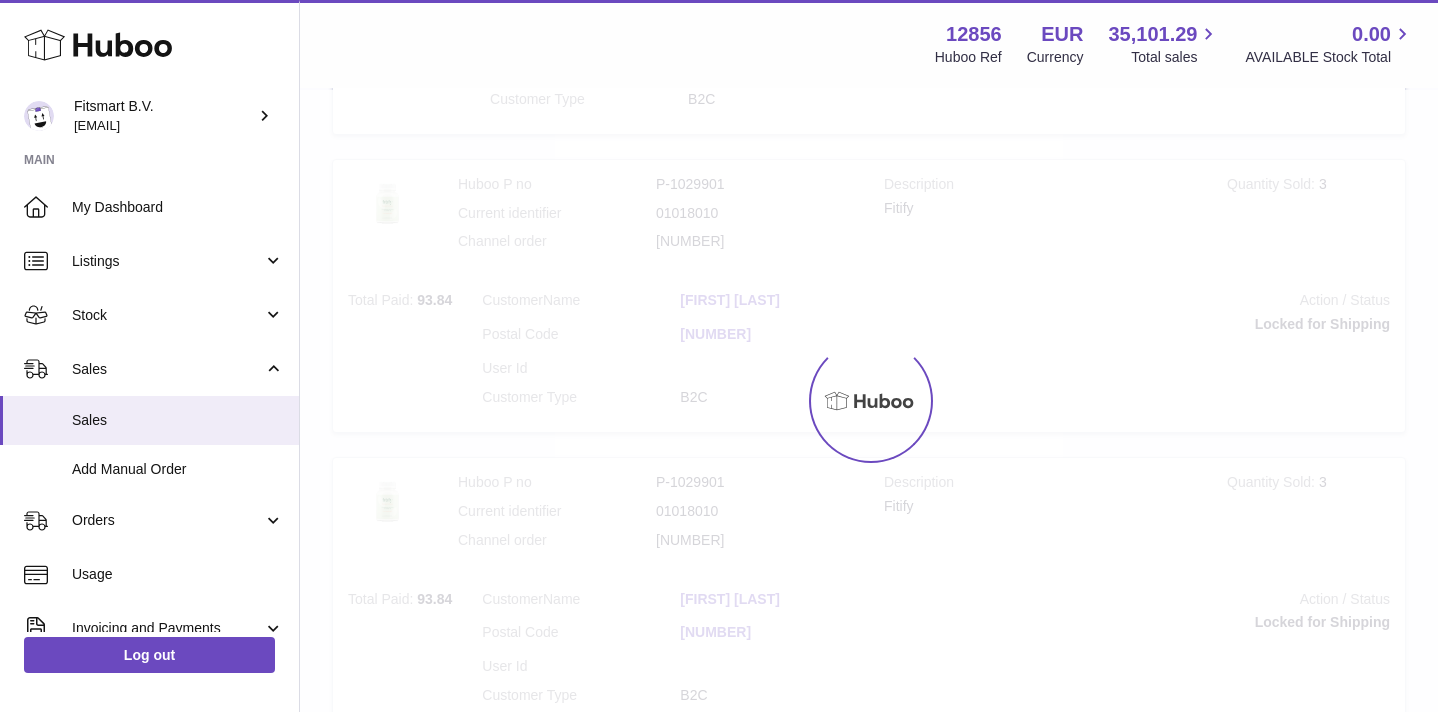 scroll, scrollTop: 90, scrollLeft: 0, axis: vertical 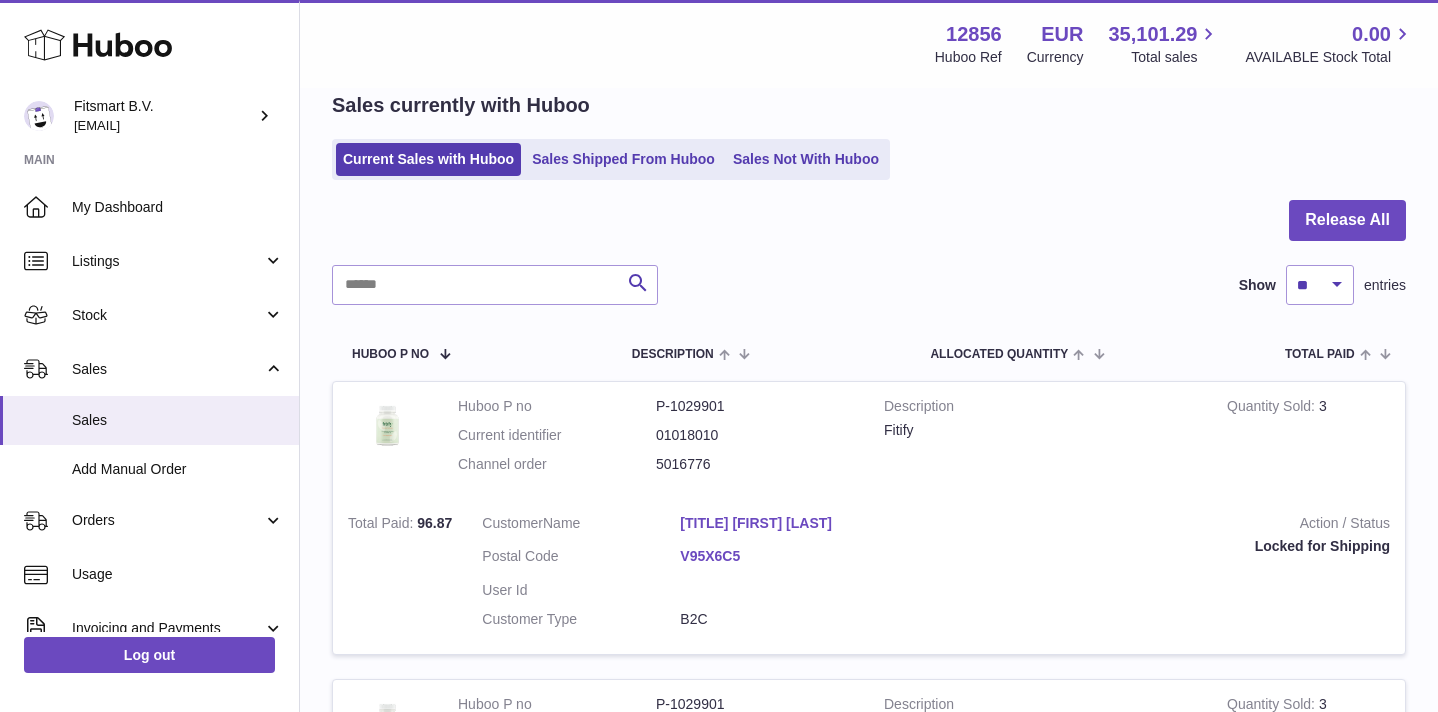 click on "5016776" at bounding box center (755, 464) 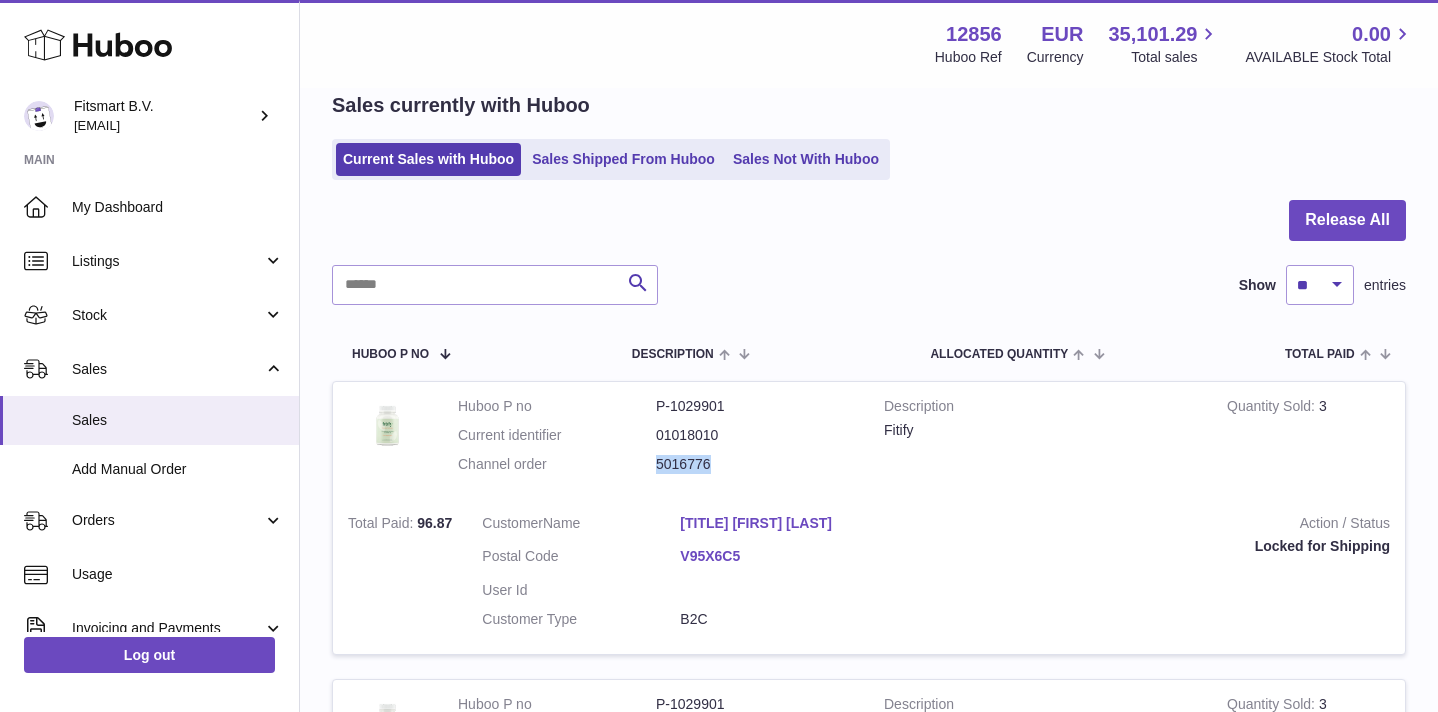 click on "5016776" at bounding box center (755, 464) 